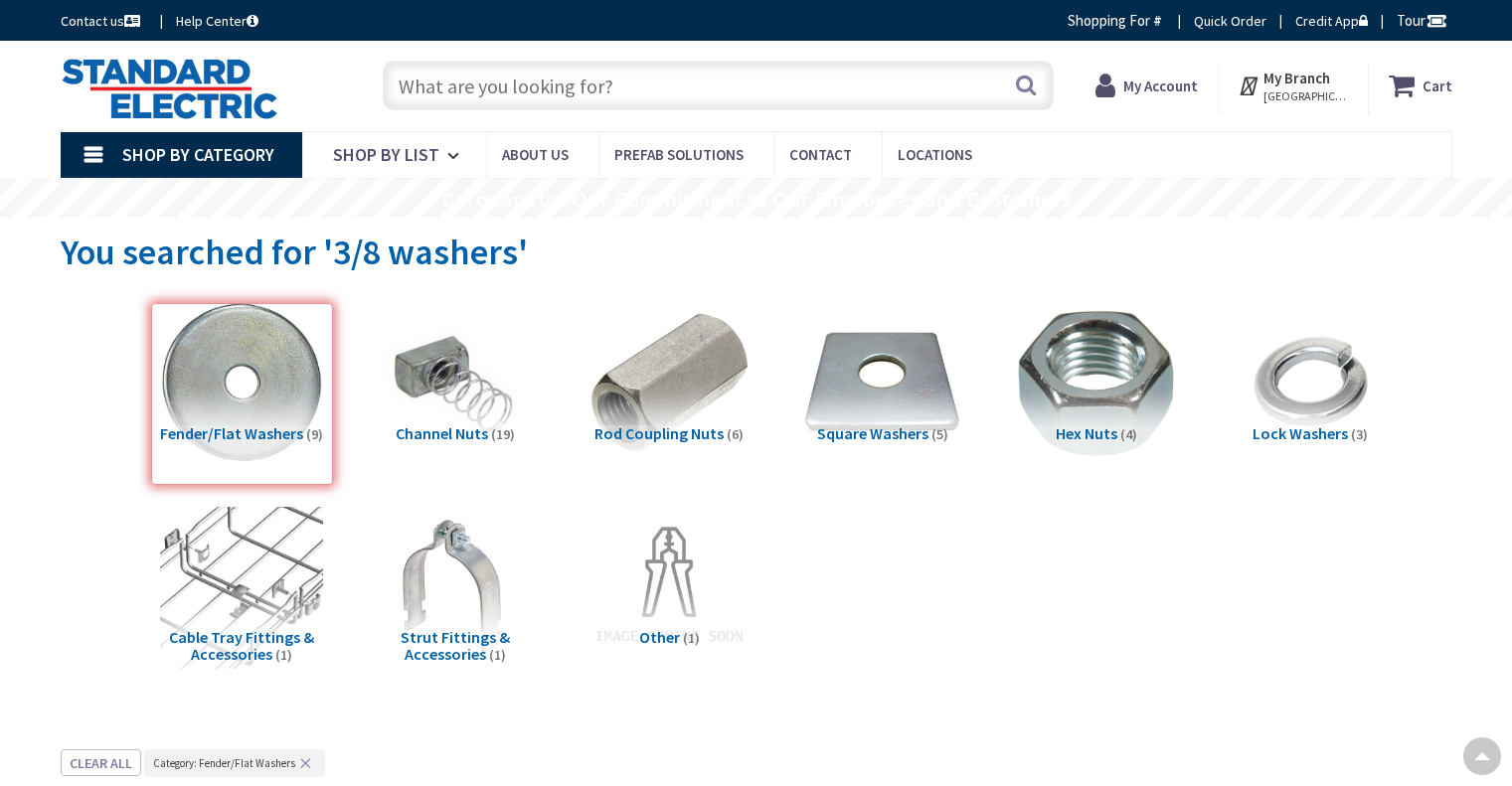 scroll, scrollTop: 748, scrollLeft: 0, axis: vertical 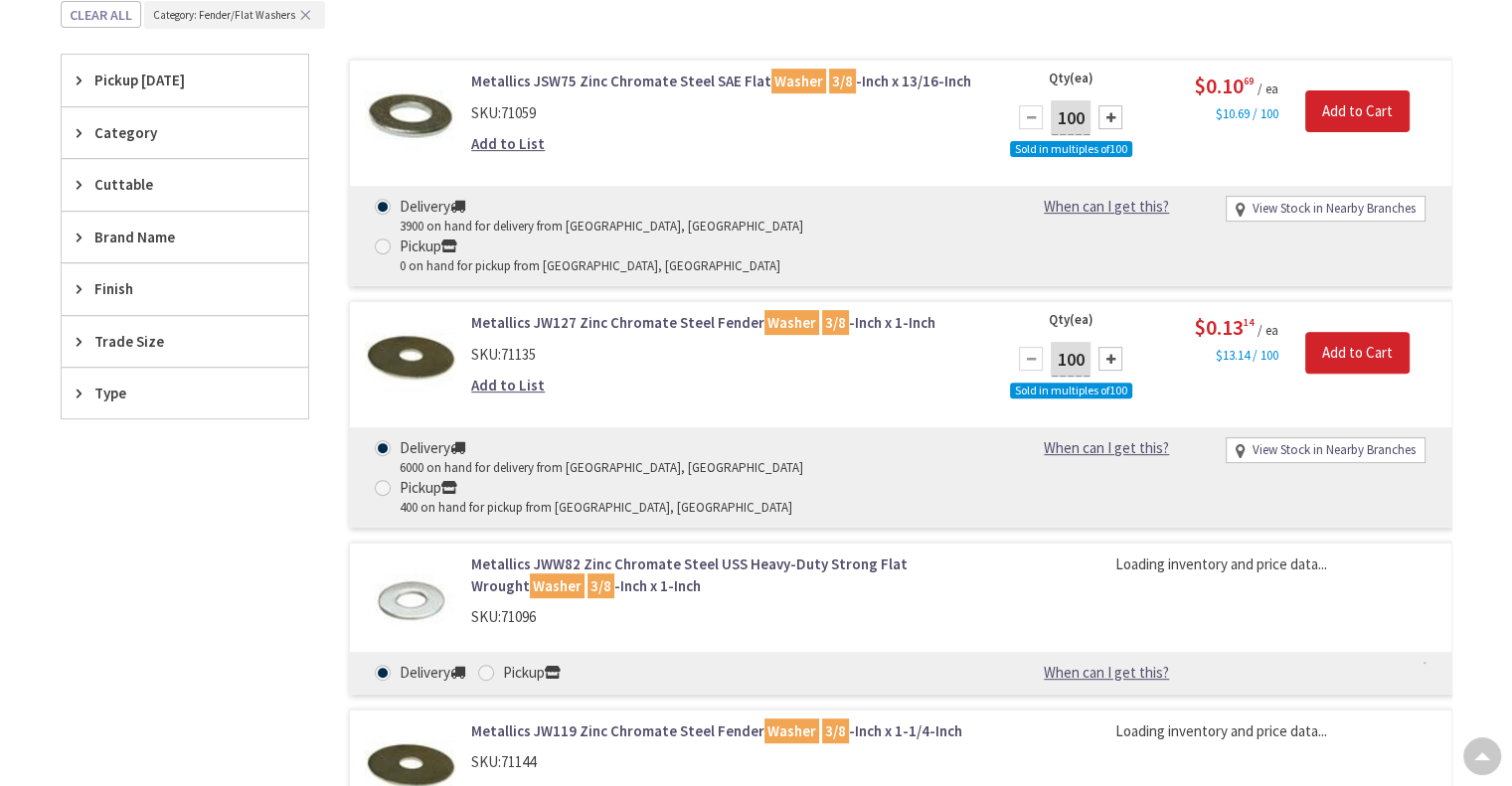 click on "Metallics JSW75 Zinc Chromate Steel SAE Flat  Washer   3/8 -Inch x 13/16-Inch" at bounding box center [724, 80] 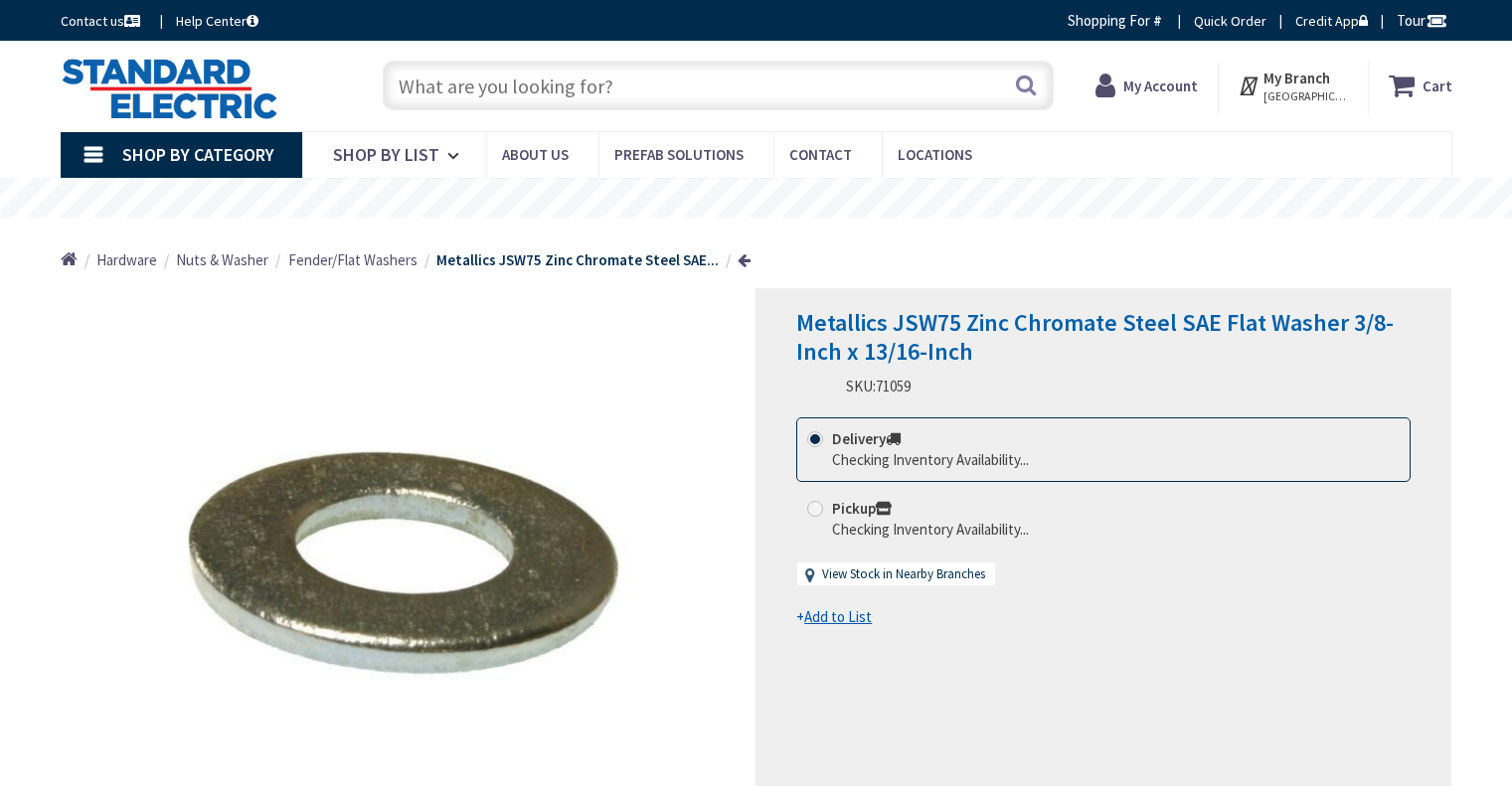 scroll, scrollTop: 0, scrollLeft: 0, axis: both 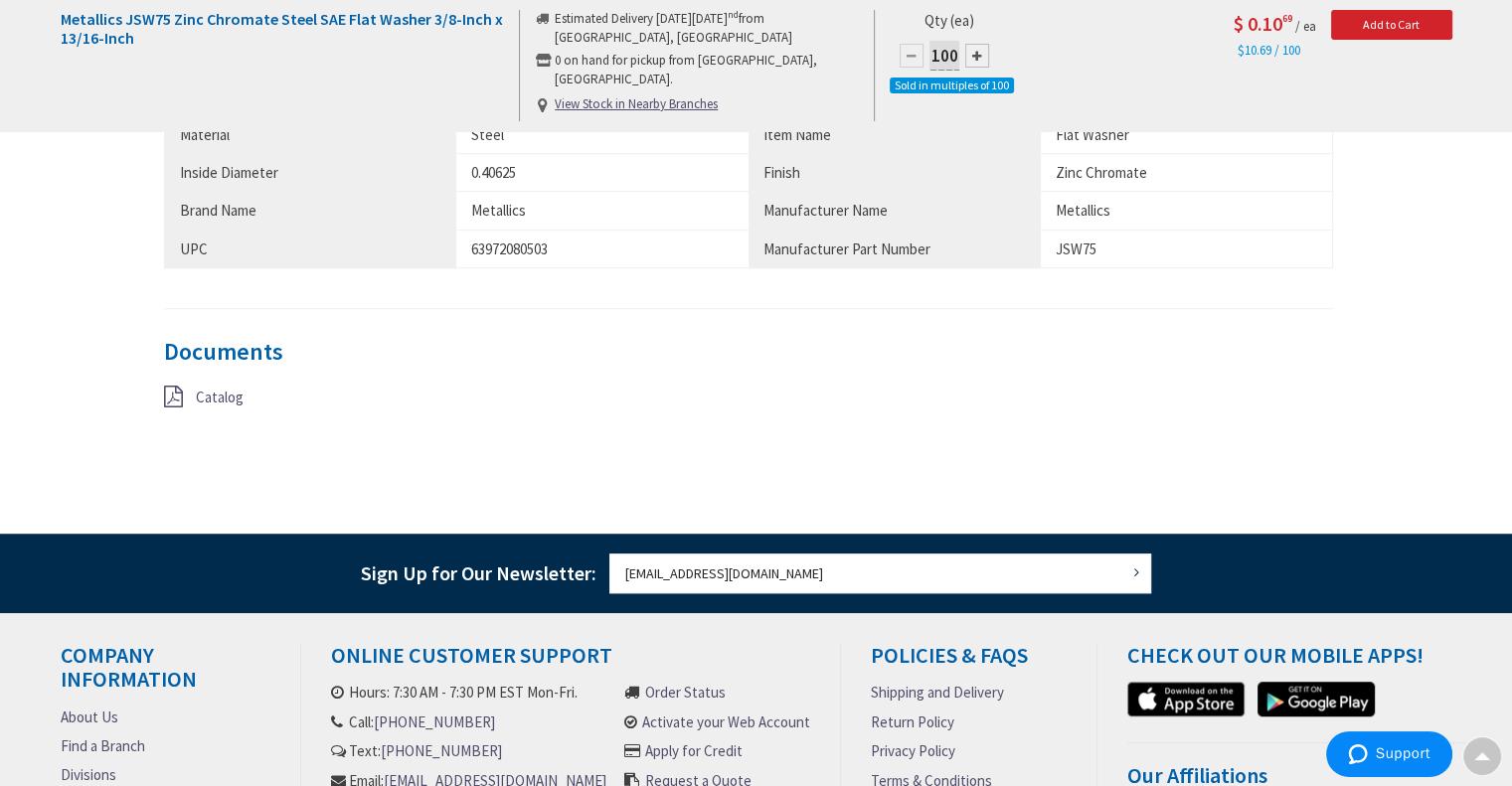 click on "Catalog" at bounding box center [220, 396] 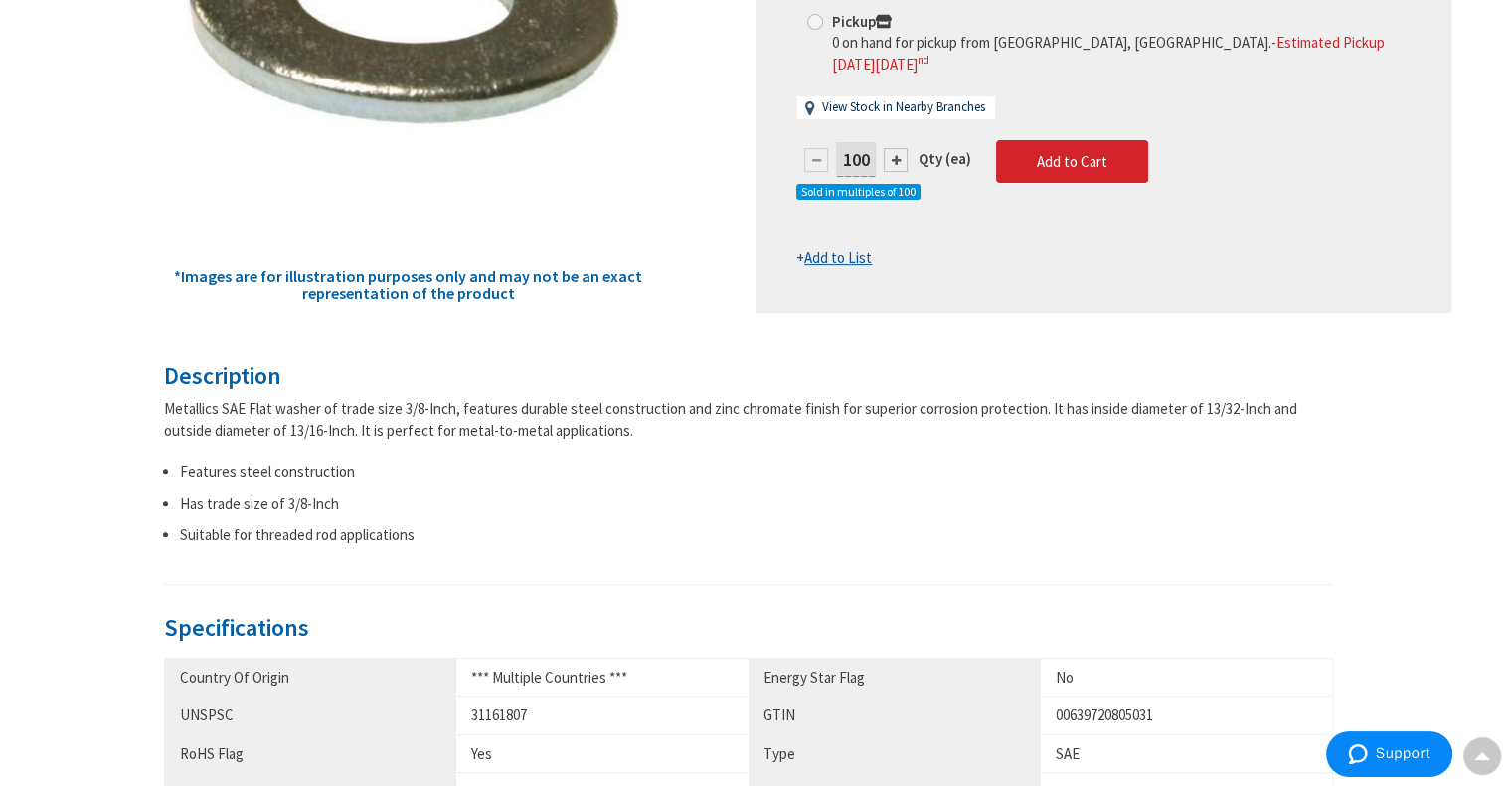 scroll, scrollTop: 0, scrollLeft: 0, axis: both 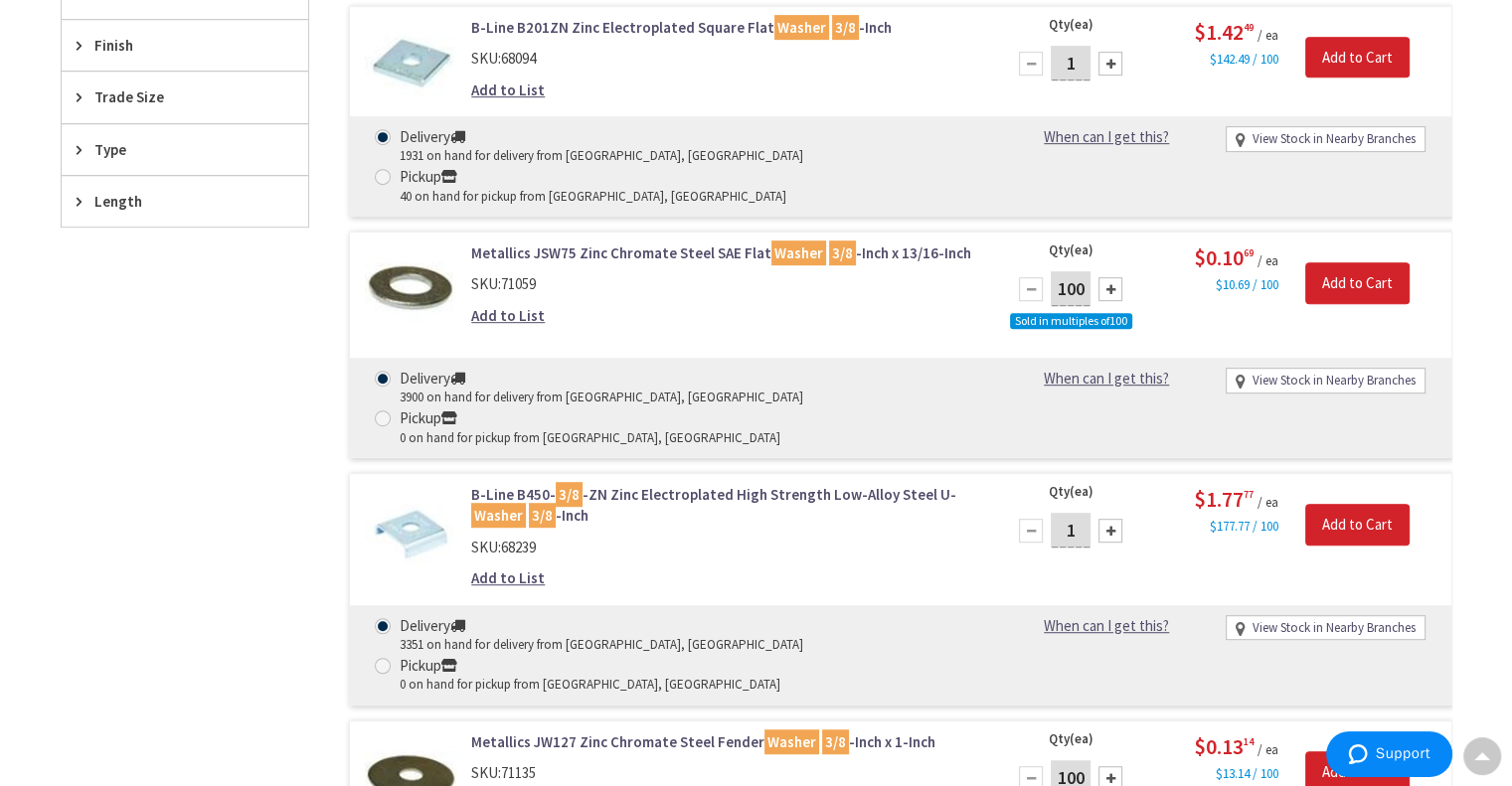 click on "Metallics JW127 Zinc Chromate Steel Fender  Washer   3/8 -Inch x 1-Inch" at bounding box center (724, 741) 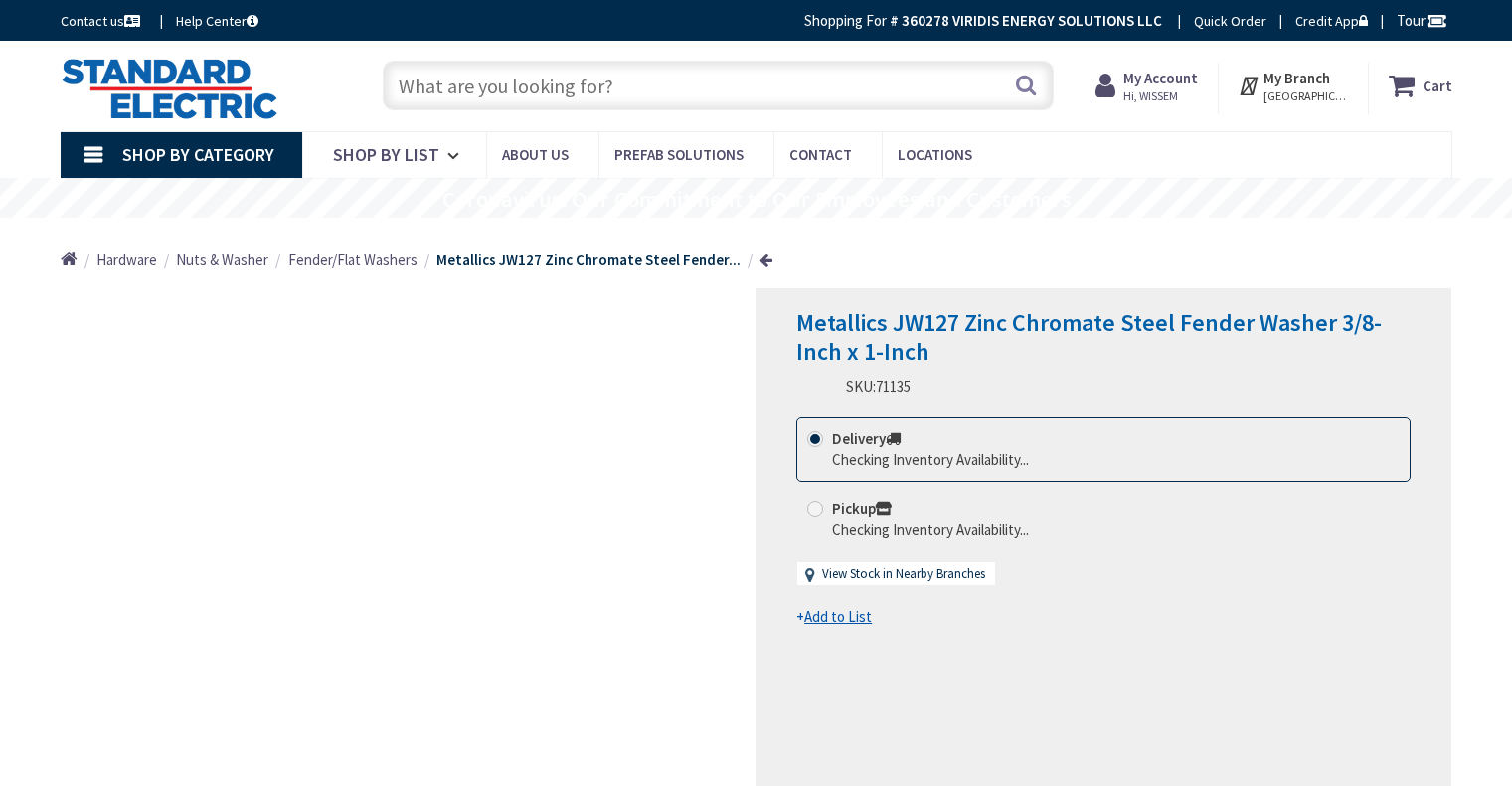 scroll, scrollTop: 0, scrollLeft: 0, axis: both 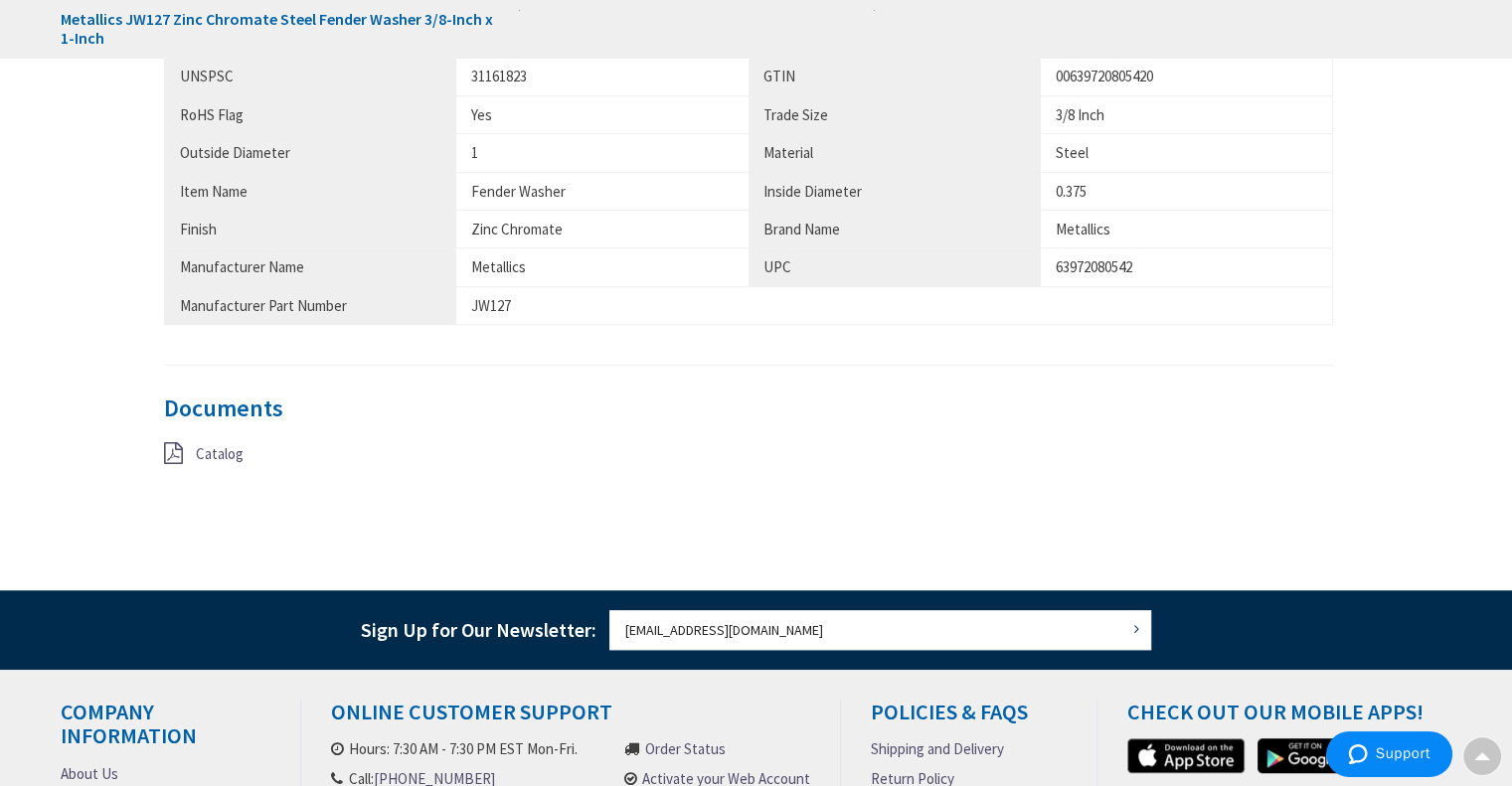 click on "Catalog" at bounding box center [220, 453] 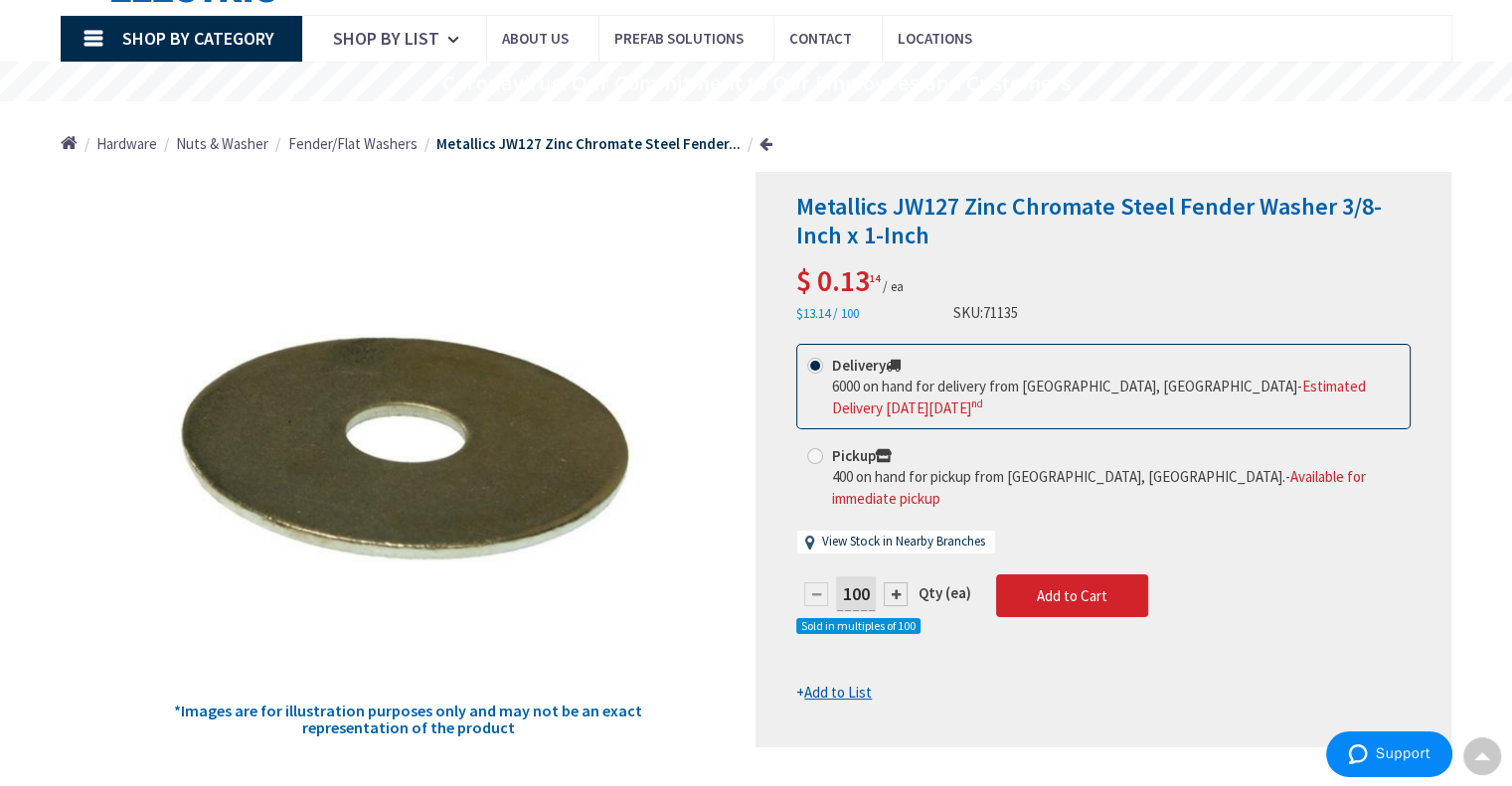 scroll, scrollTop: 0, scrollLeft: 0, axis: both 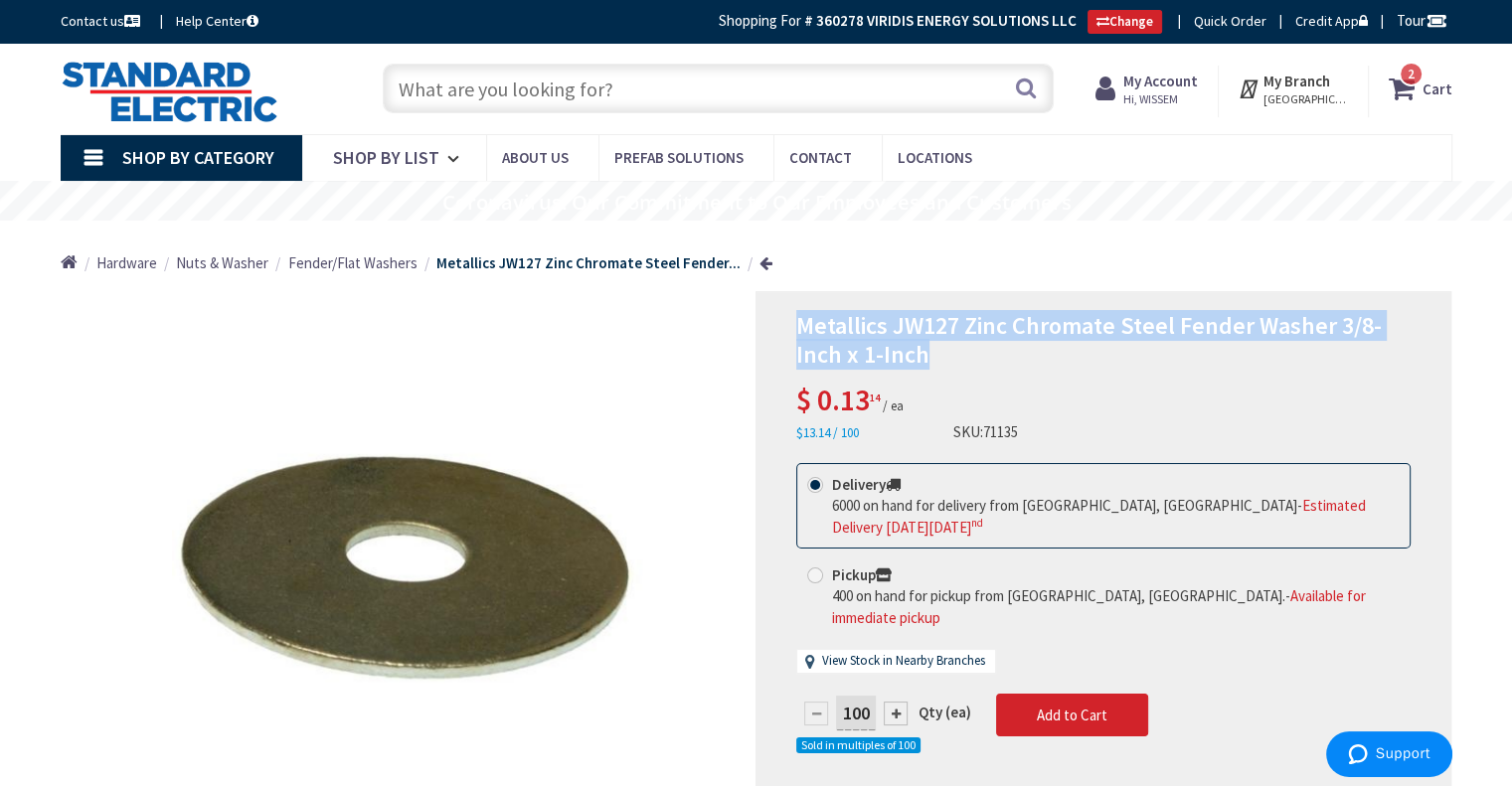 drag, startPoint x: 930, startPoint y: 357, endPoint x: 791, endPoint y: 320, distance: 143.84019 